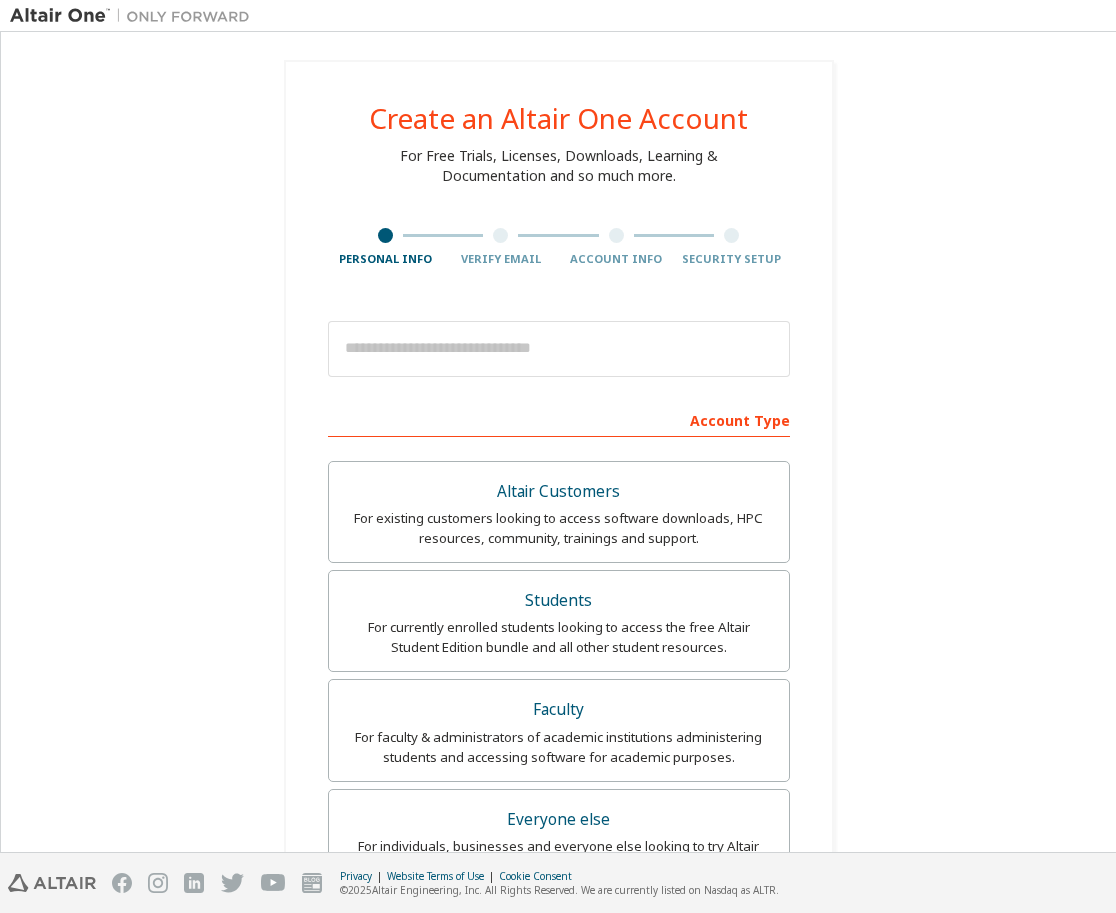 scroll, scrollTop: 0, scrollLeft: 0, axis: both 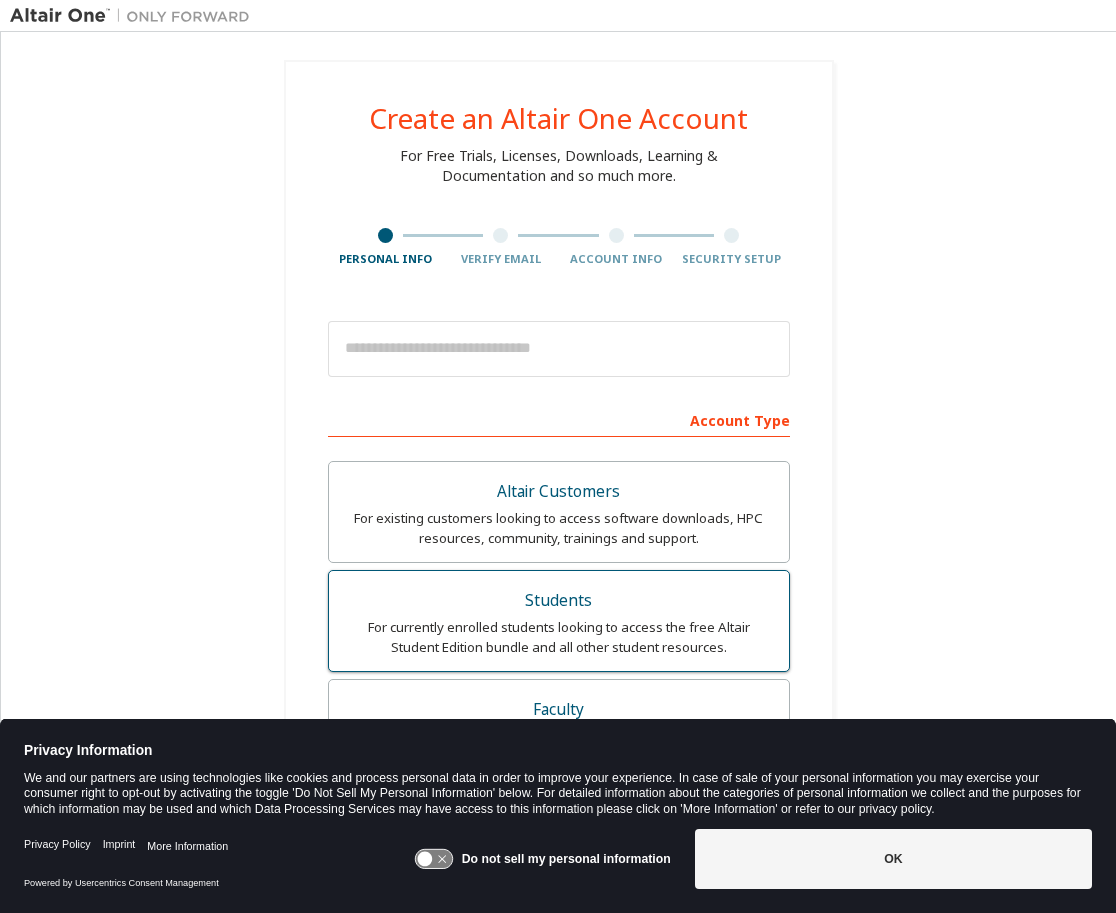 click on "Students" at bounding box center (559, 601) 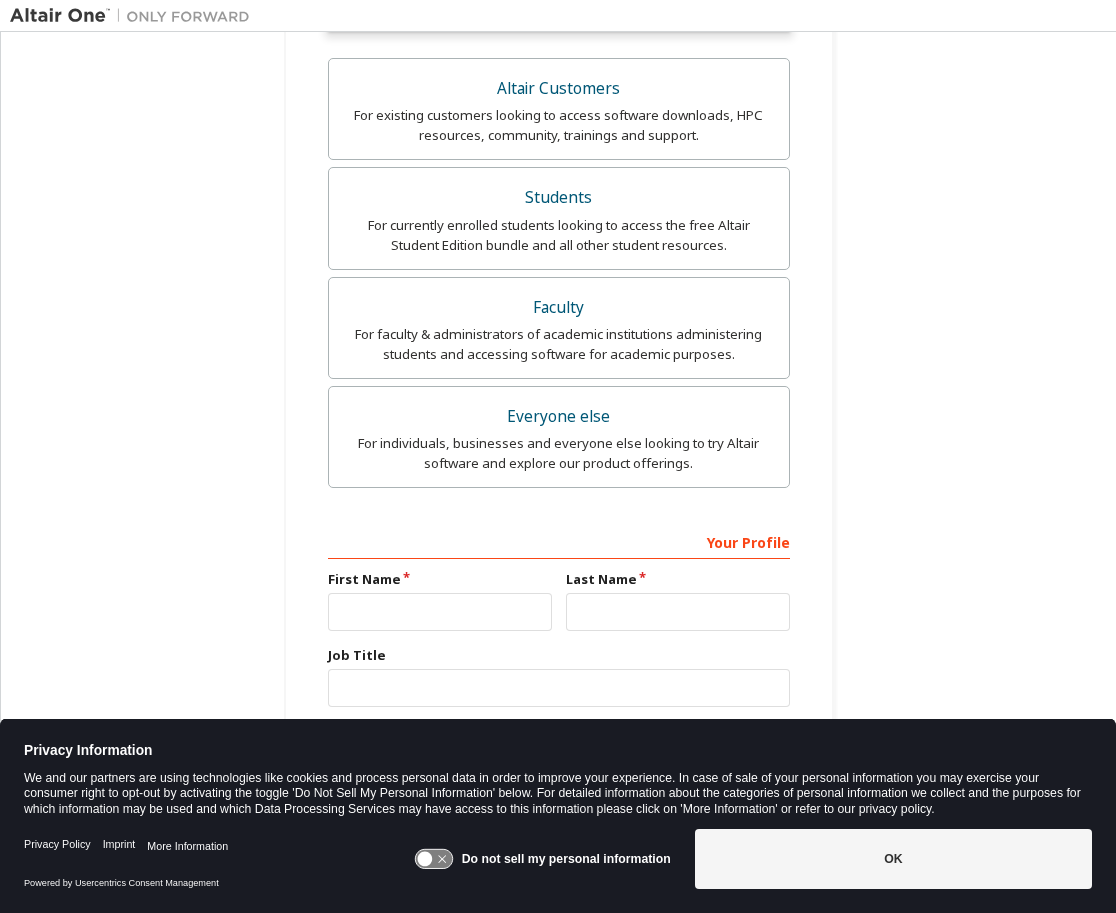 scroll, scrollTop: 477, scrollLeft: 0, axis: vertical 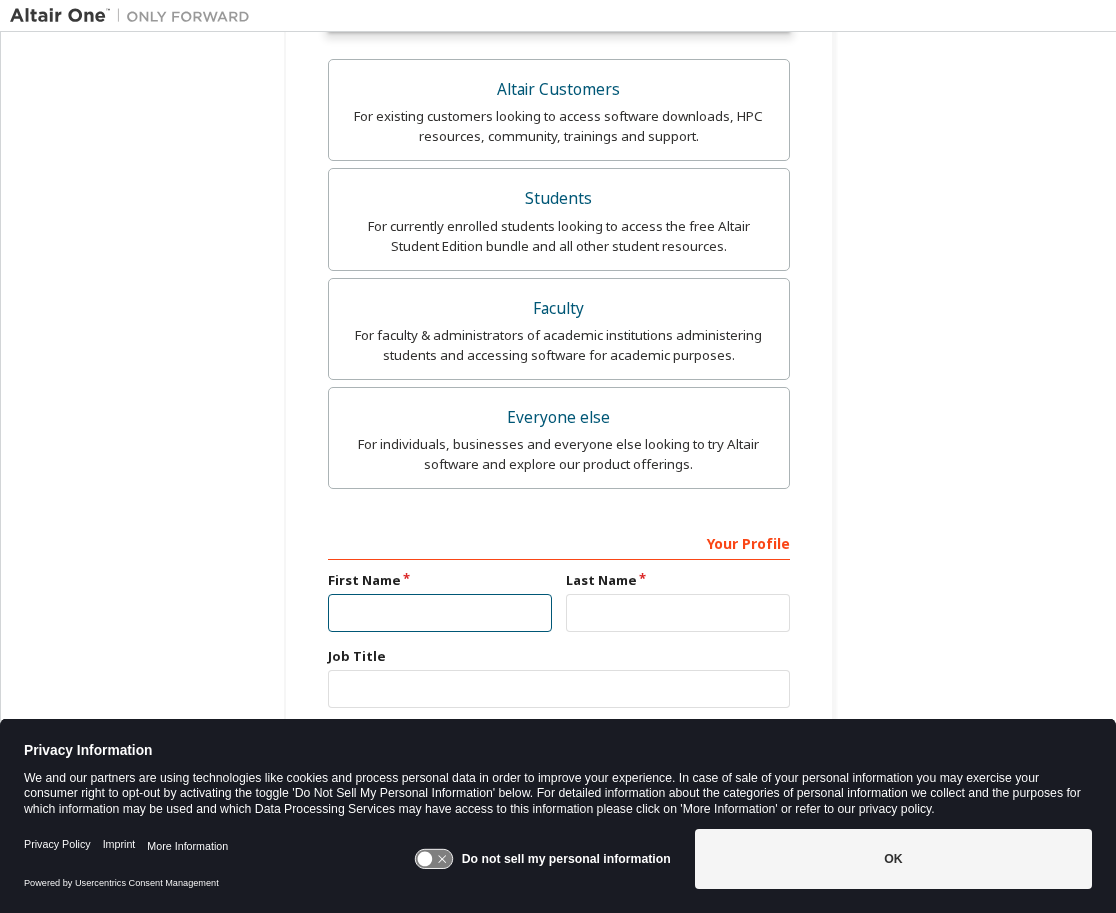 click at bounding box center [440, 613] 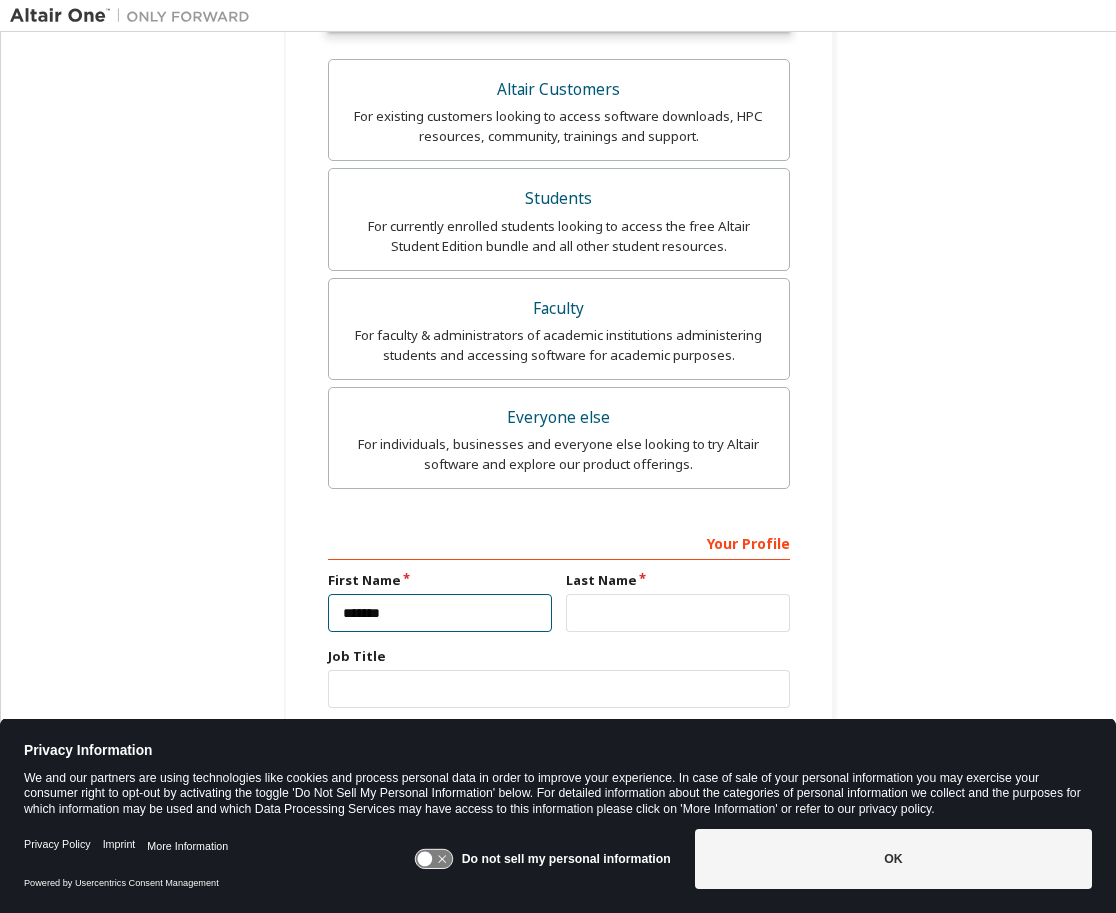 type on "*******" 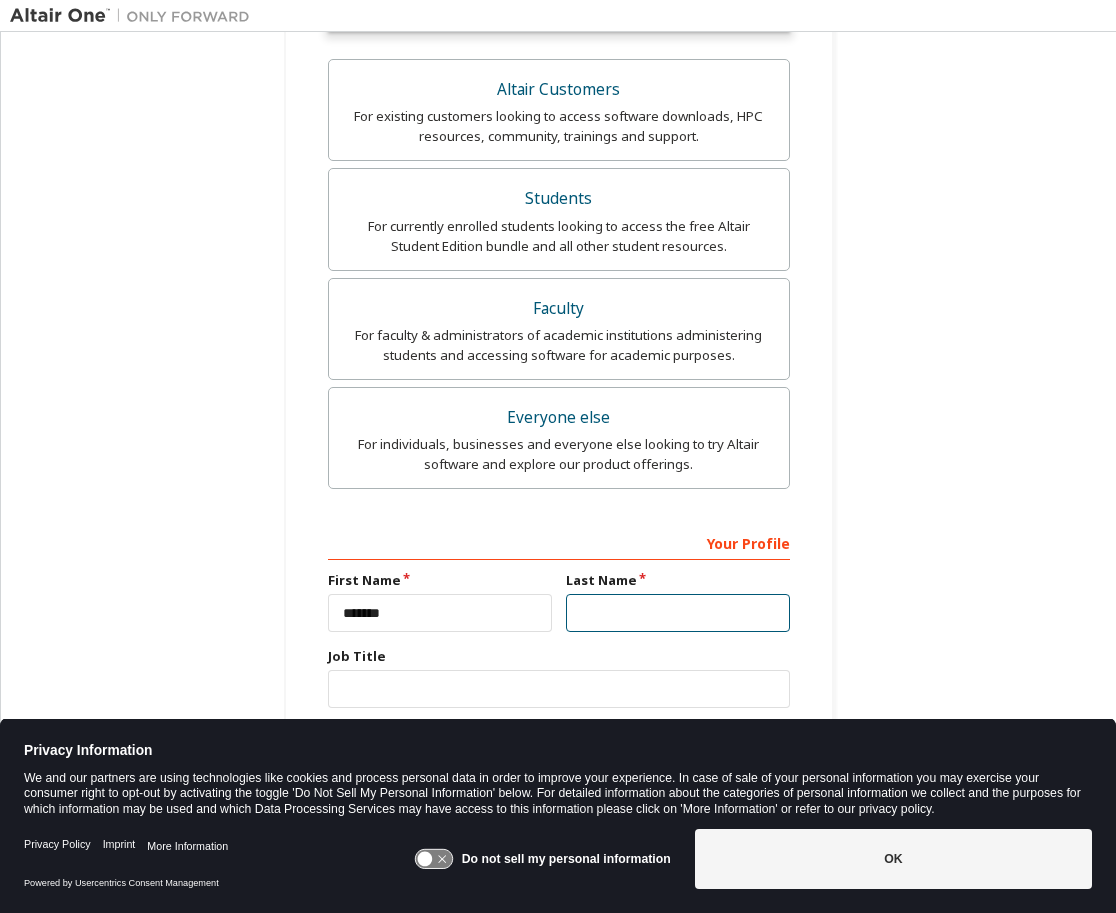 click at bounding box center (678, 613) 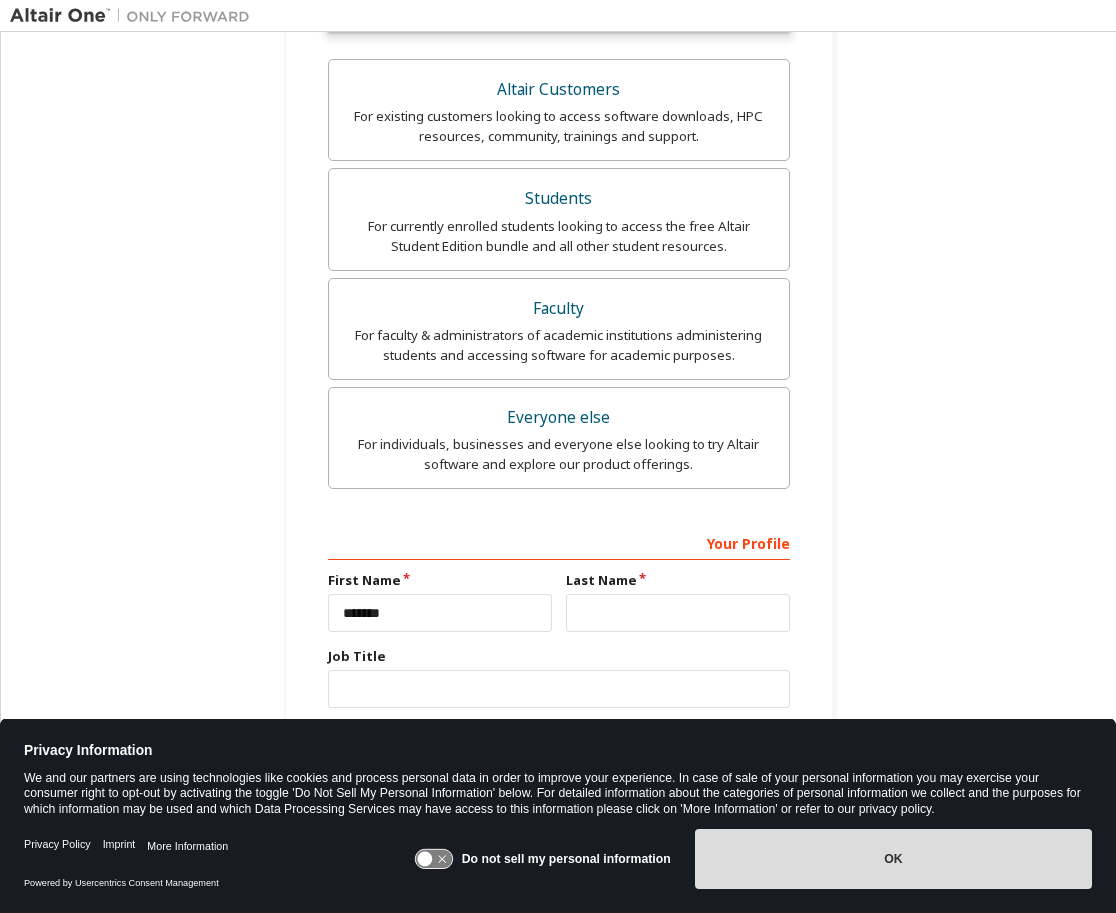click on "OK" at bounding box center (893, 859) 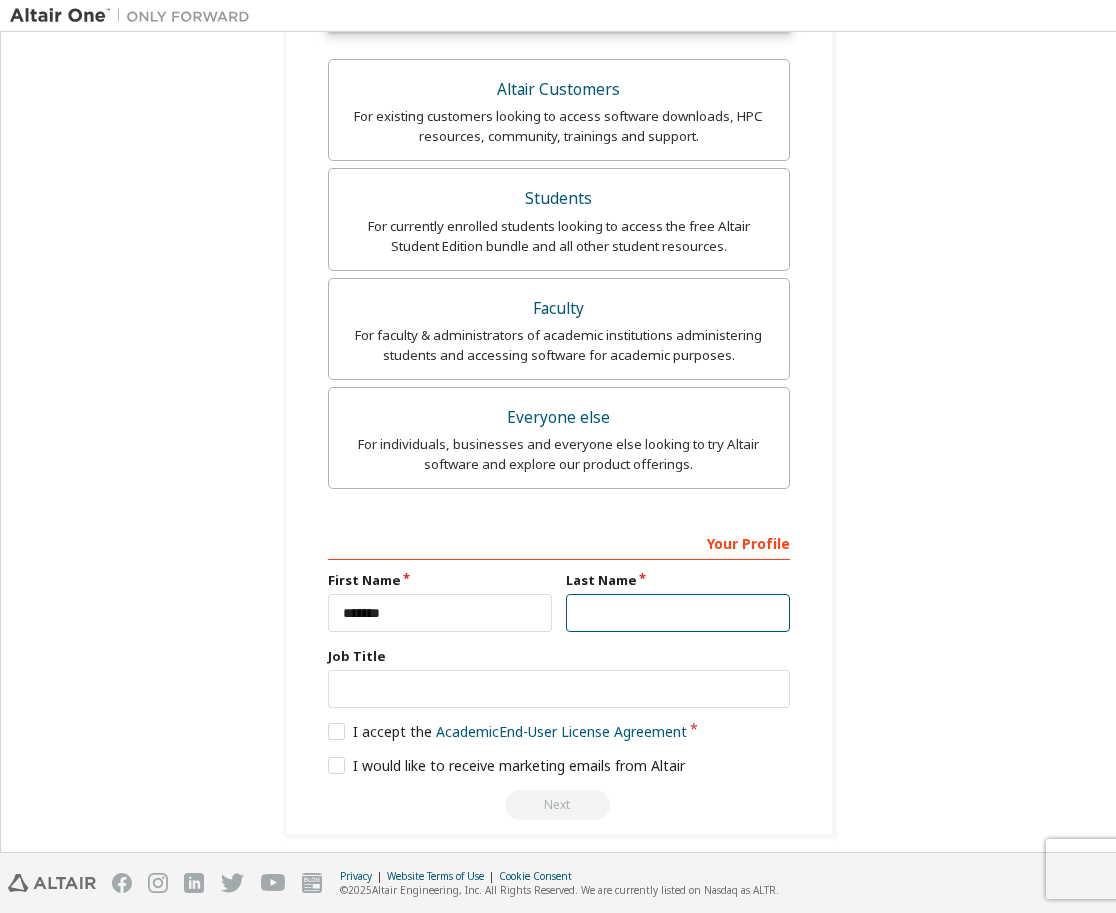 click at bounding box center (678, 613) 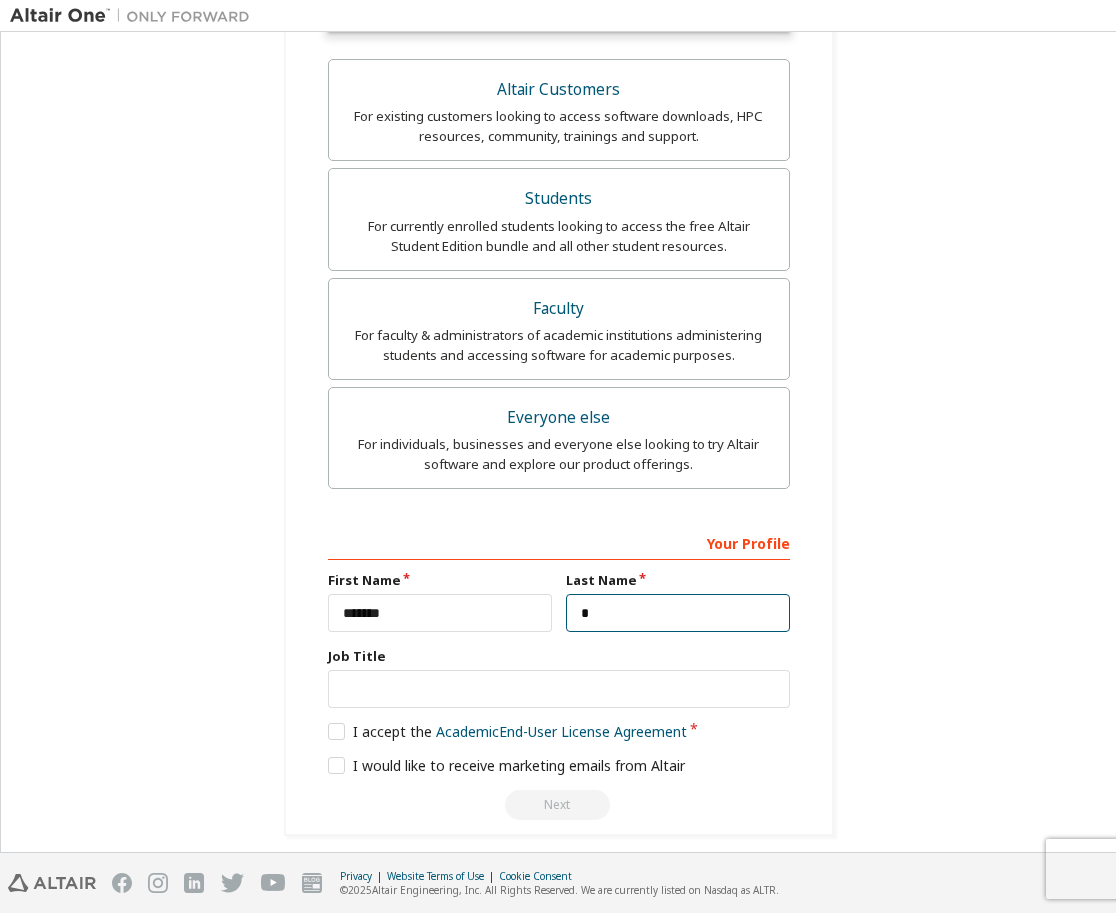 scroll, scrollTop: 473, scrollLeft: 0, axis: vertical 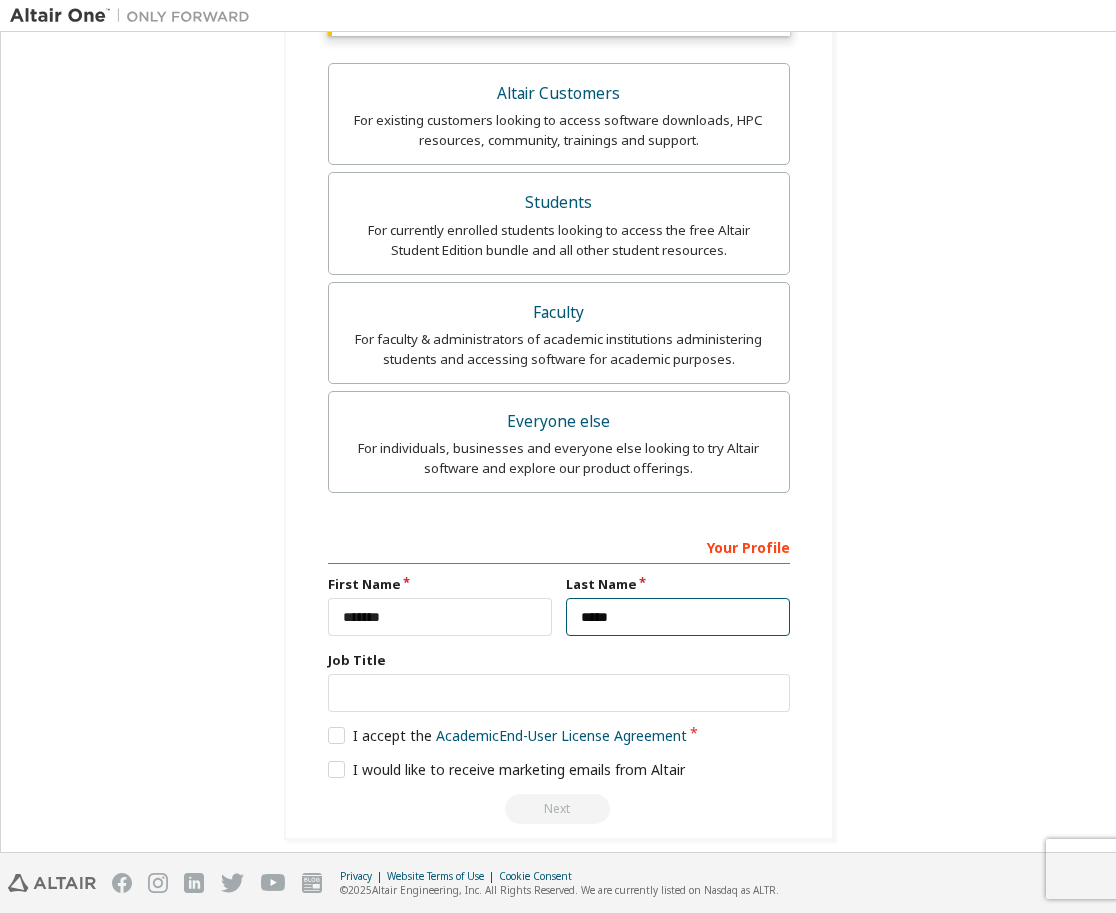 type on "*****" 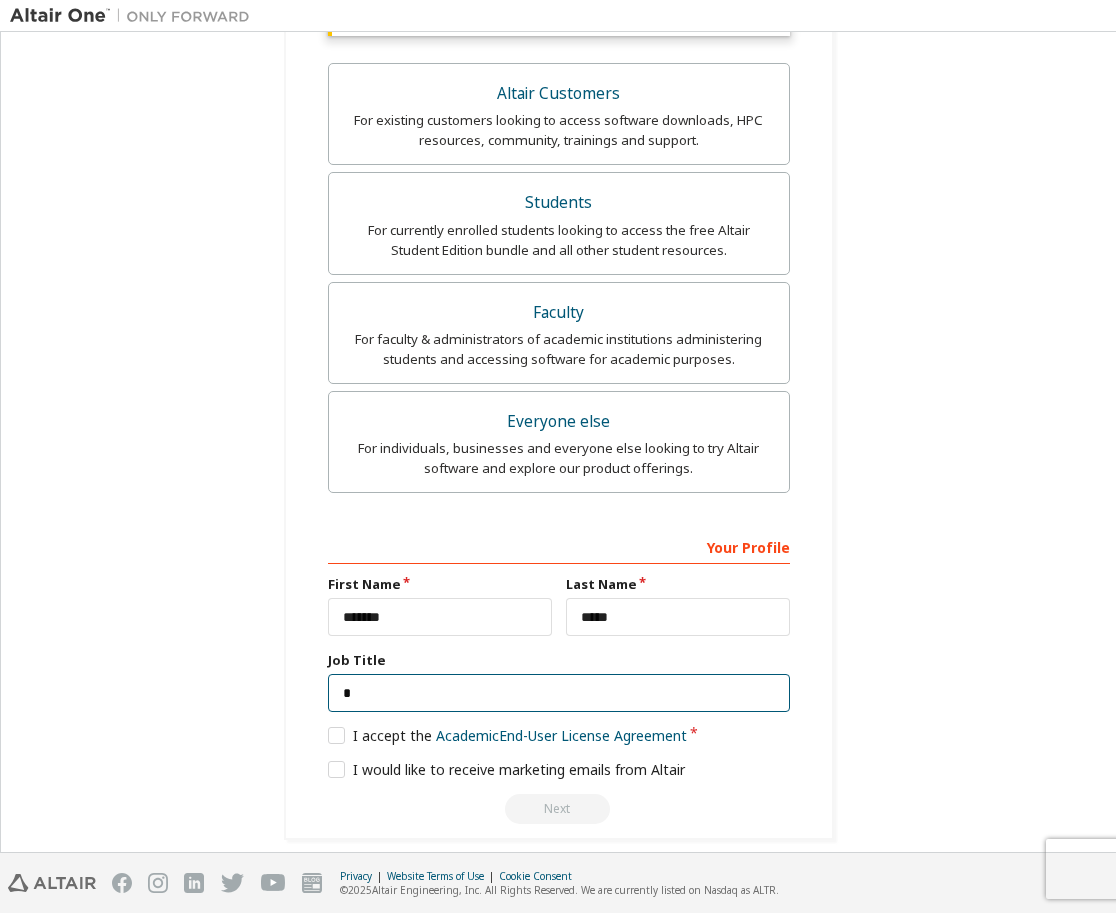 scroll, scrollTop: 469, scrollLeft: 0, axis: vertical 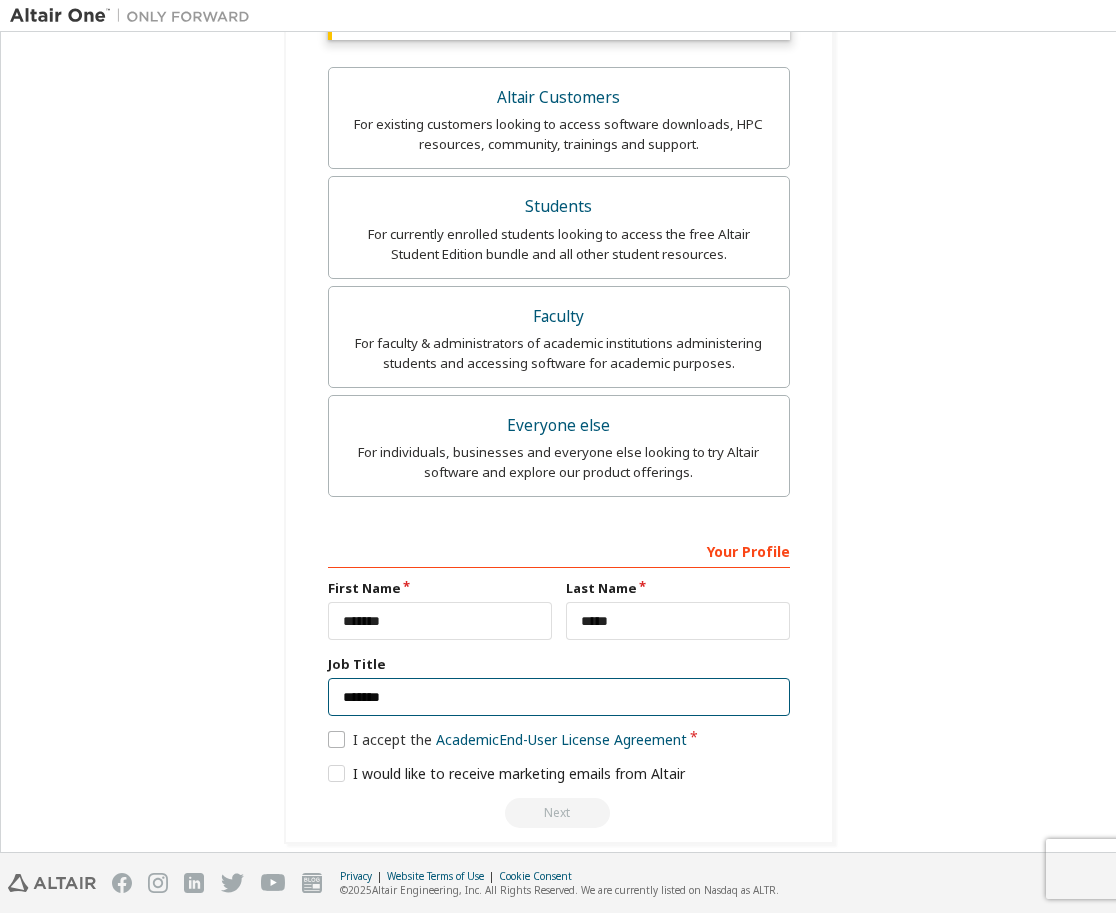 type on "*******" 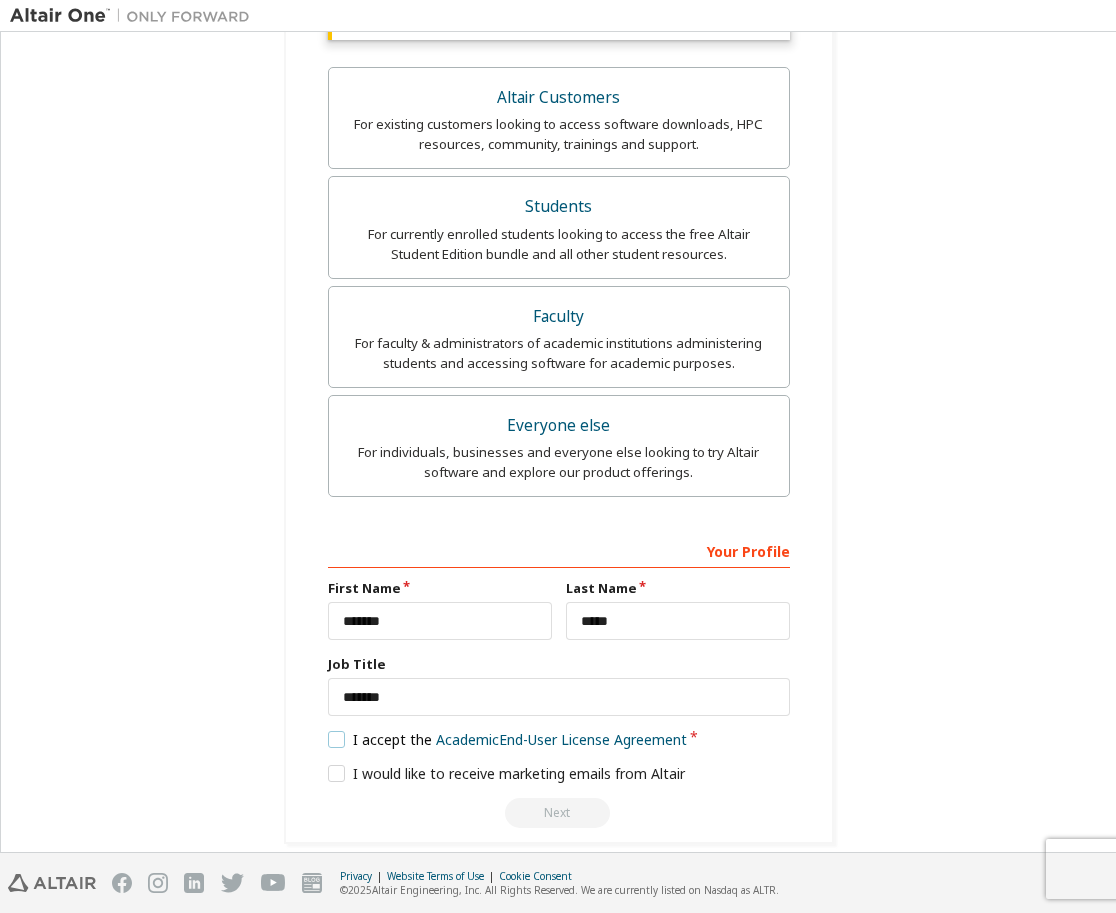 click on "I accept the   Academic   End-User License Agreement" at bounding box center (508, 739) 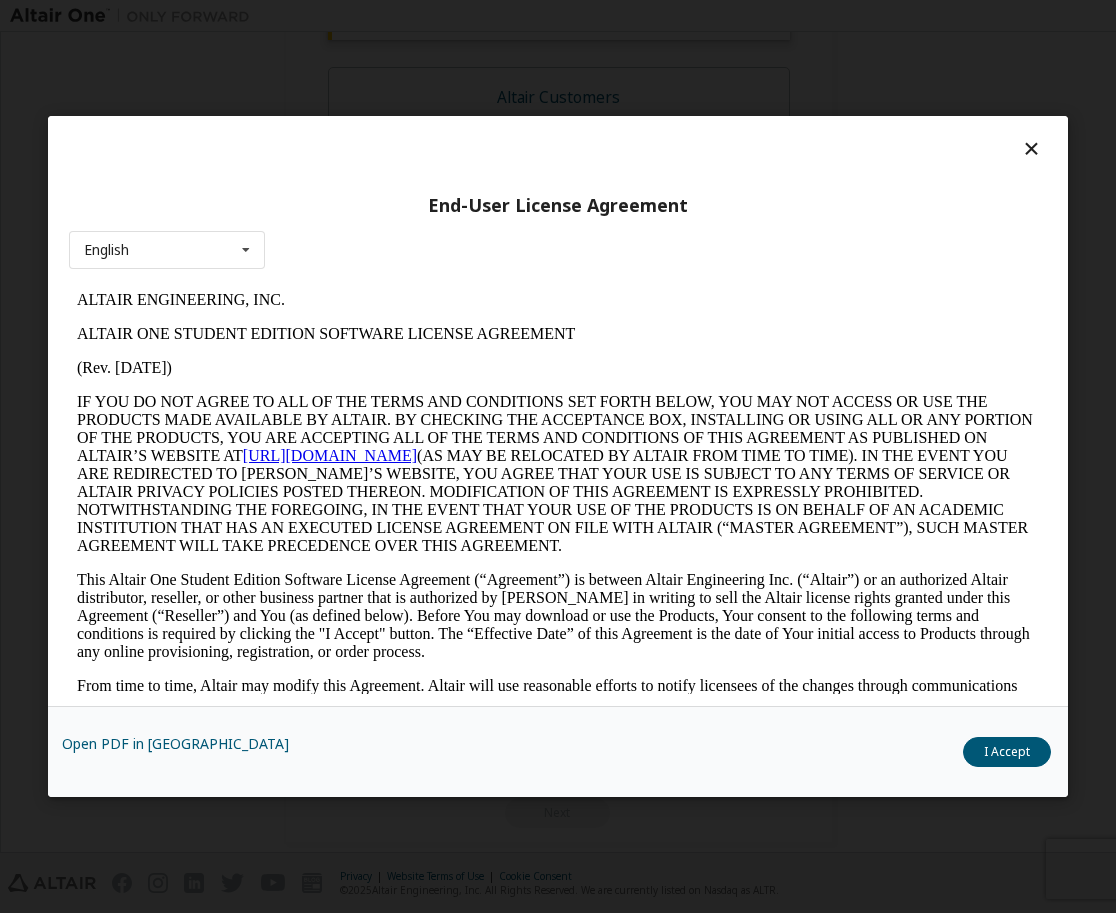 scroll, scrollTop: 0, scrollLeft: 0, axis: both 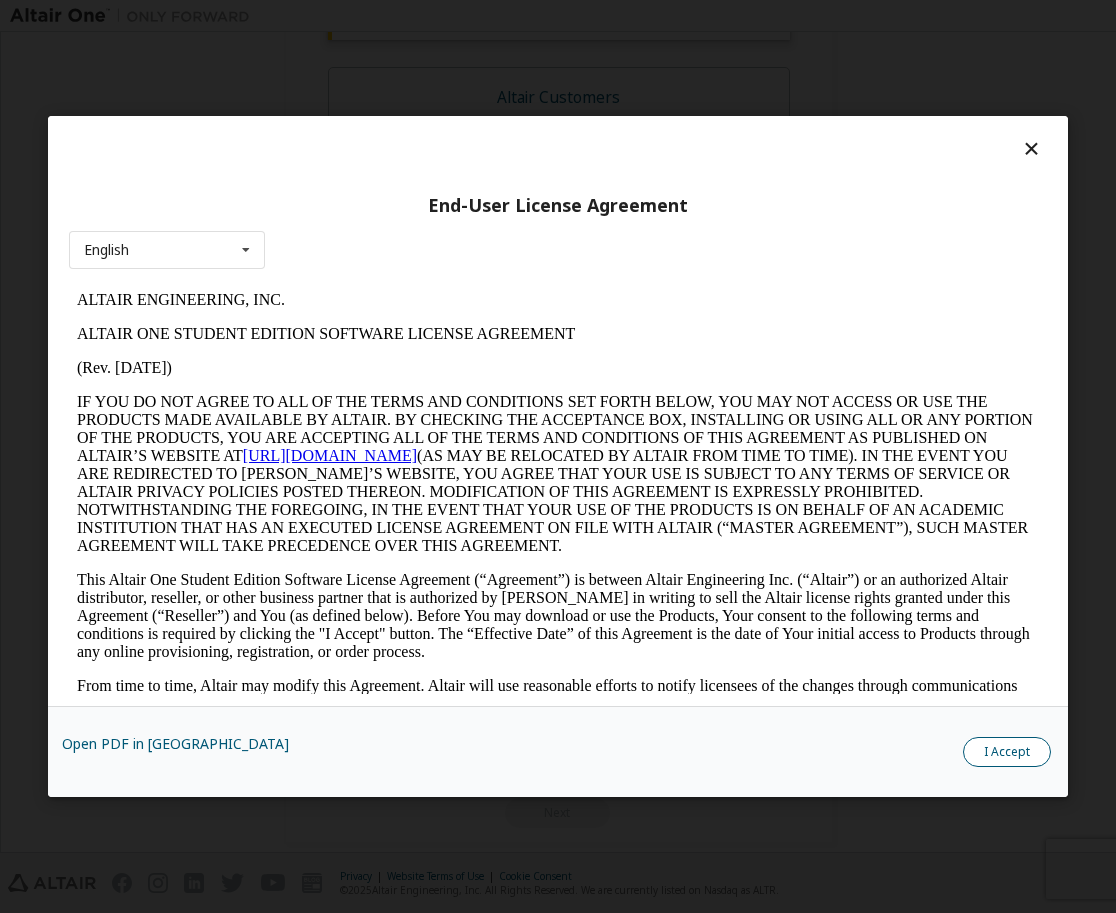 click on "I Accept" at bounding box center (1007, 752) 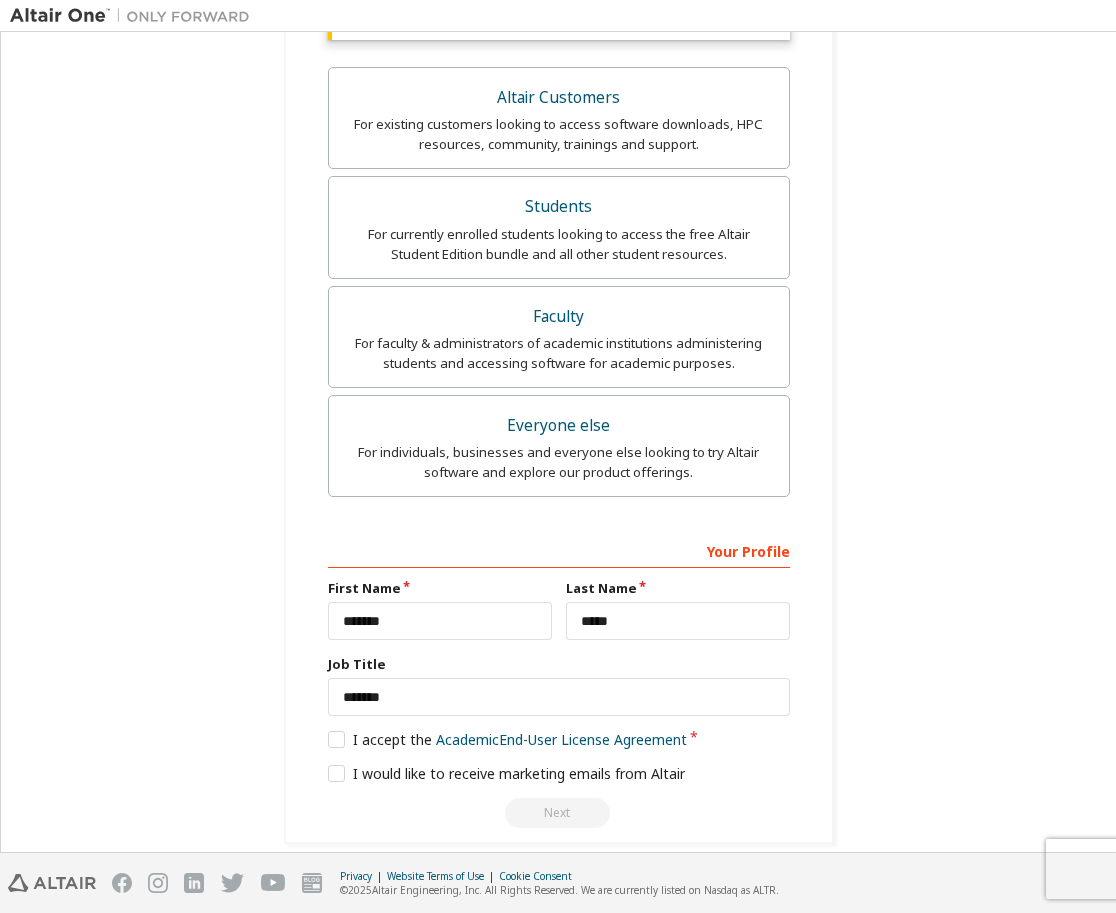 click on "**********" at bounding box center (559, 680) 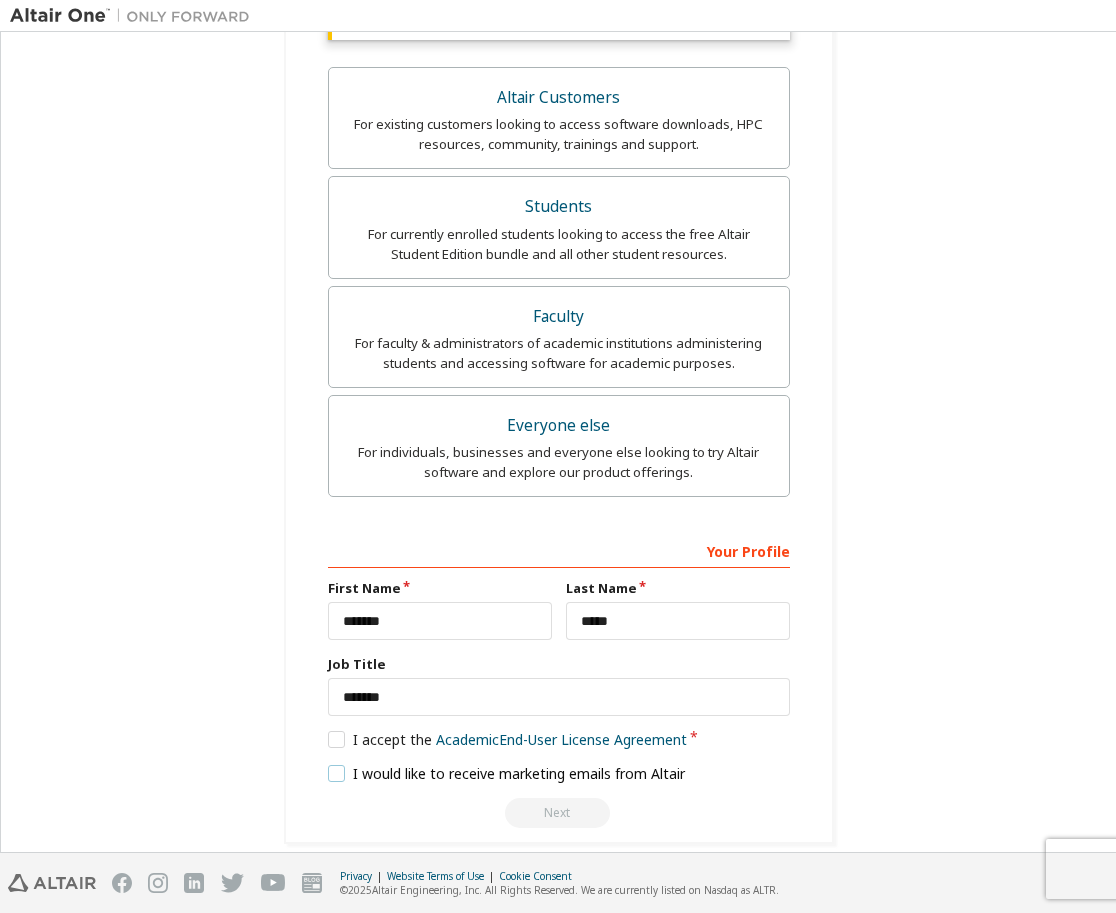 click on "I would like to receive marketing emails from Altair" at bounding box center (507, 773) 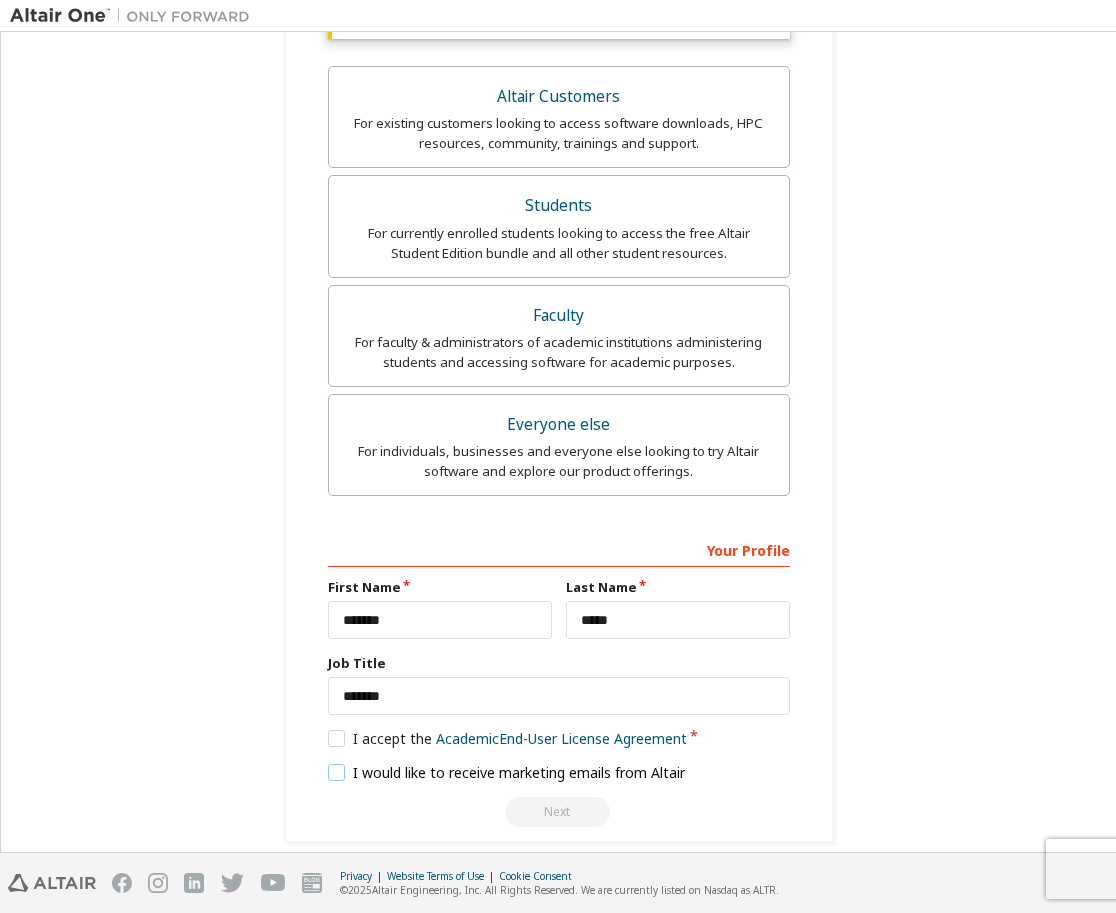 scroll, scrollTop: 469, scrollLeft: 0, axis: vertical 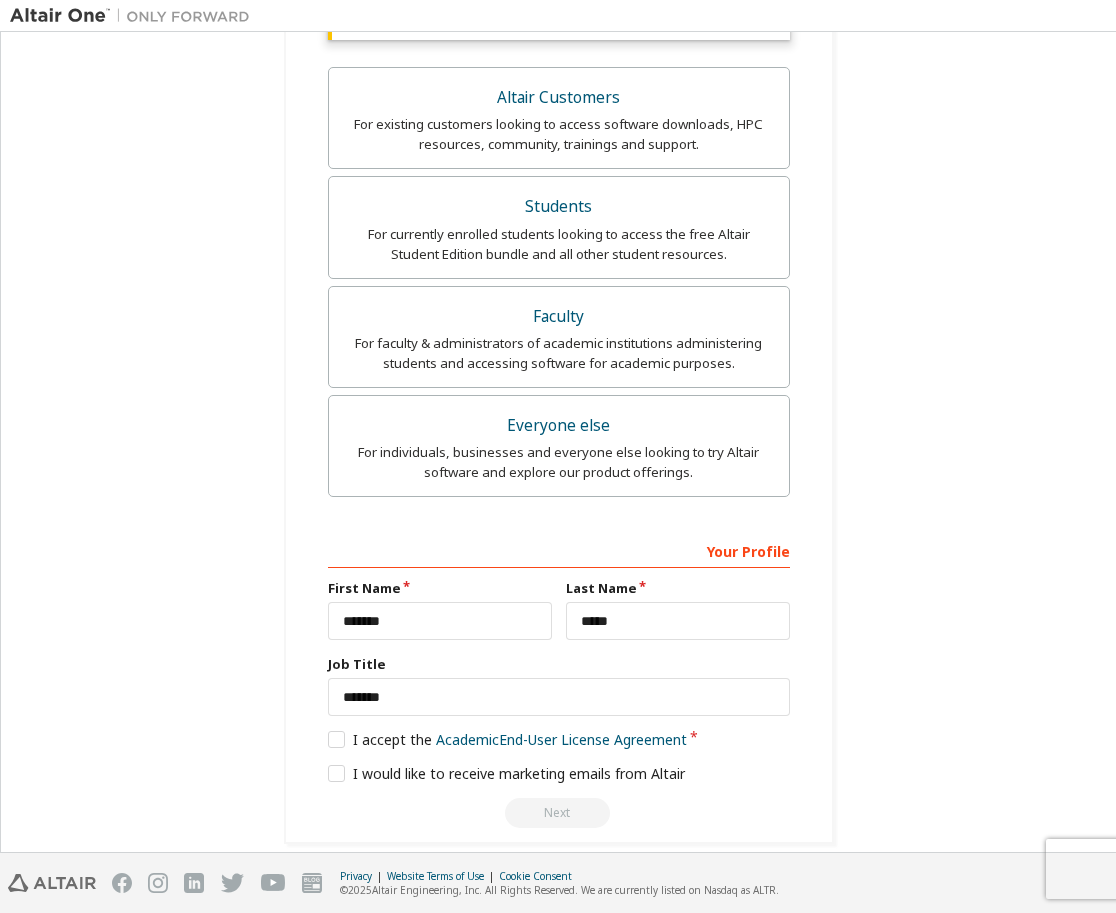 click on "Next" at bounding box center [559, 813] 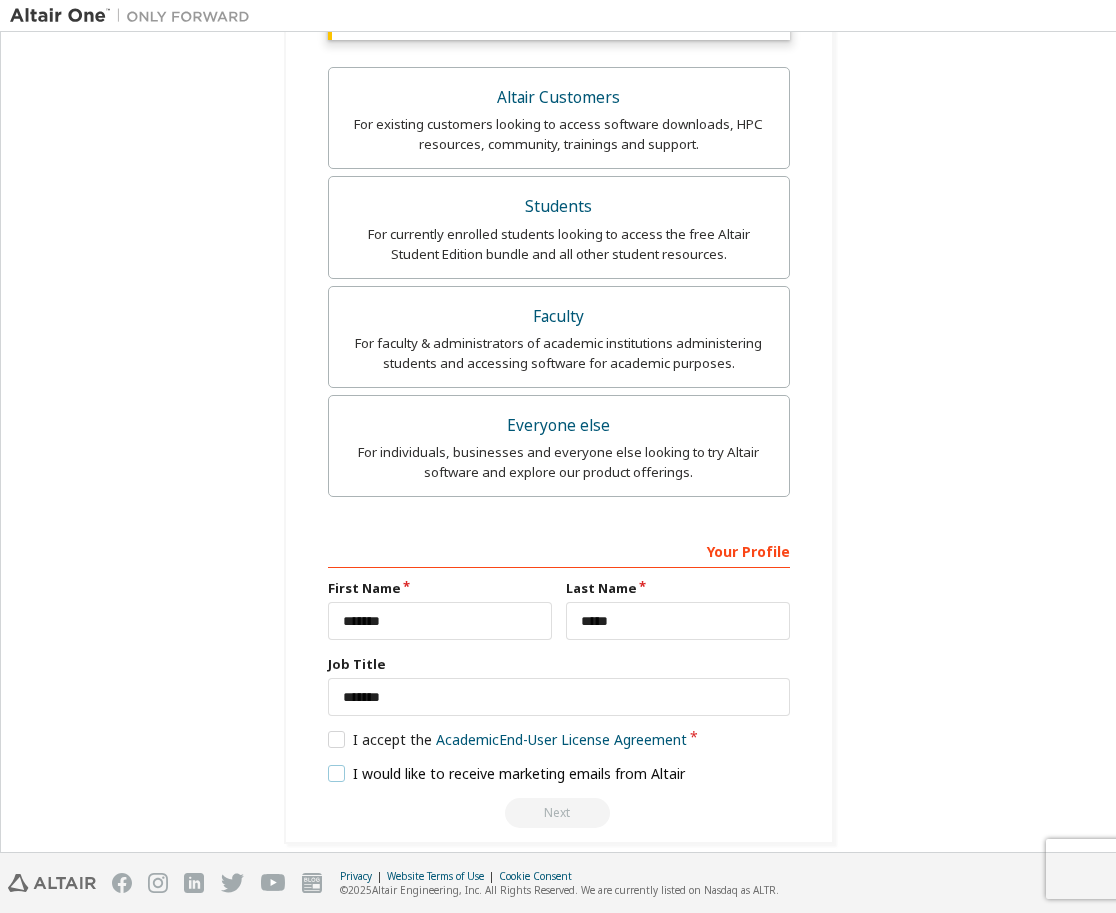click on "I would like to receive marketing emails from Altair" at bounding box center [507, 773] 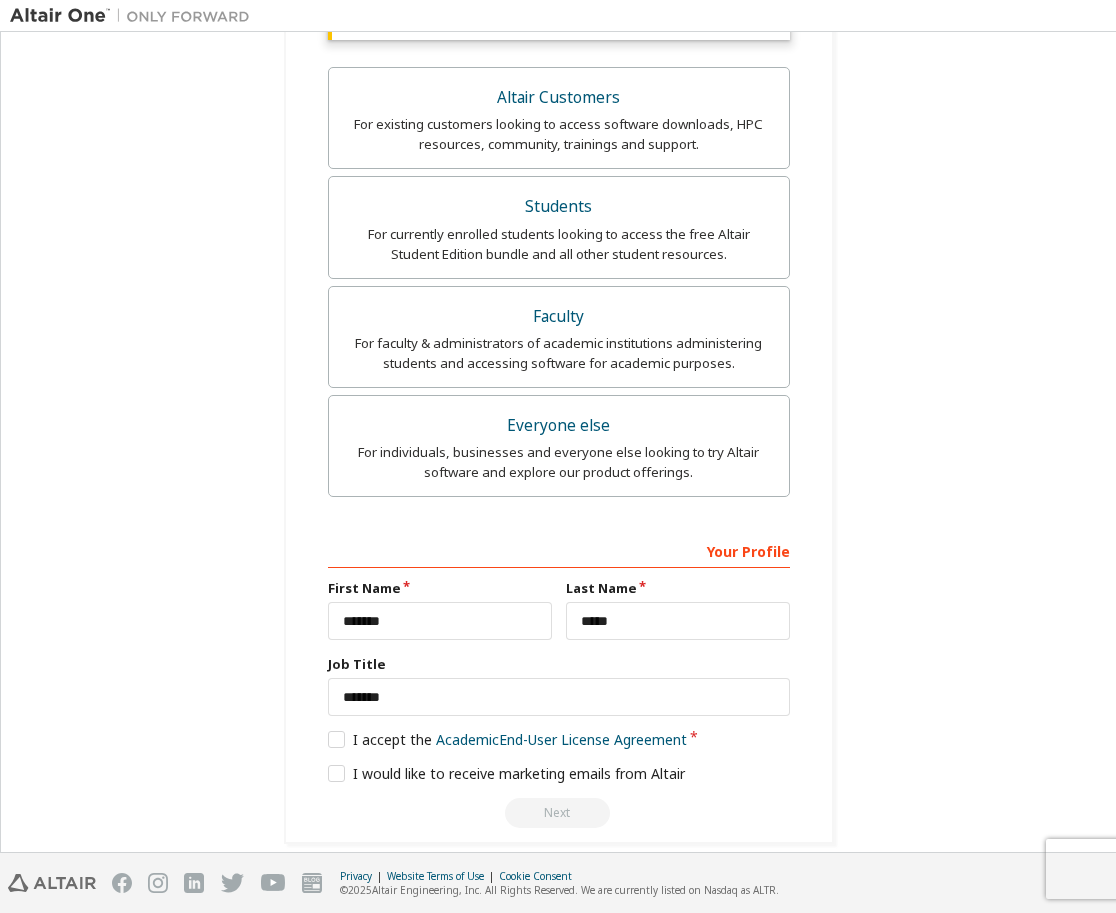 click on "Next" at bounding box center (559, 813) 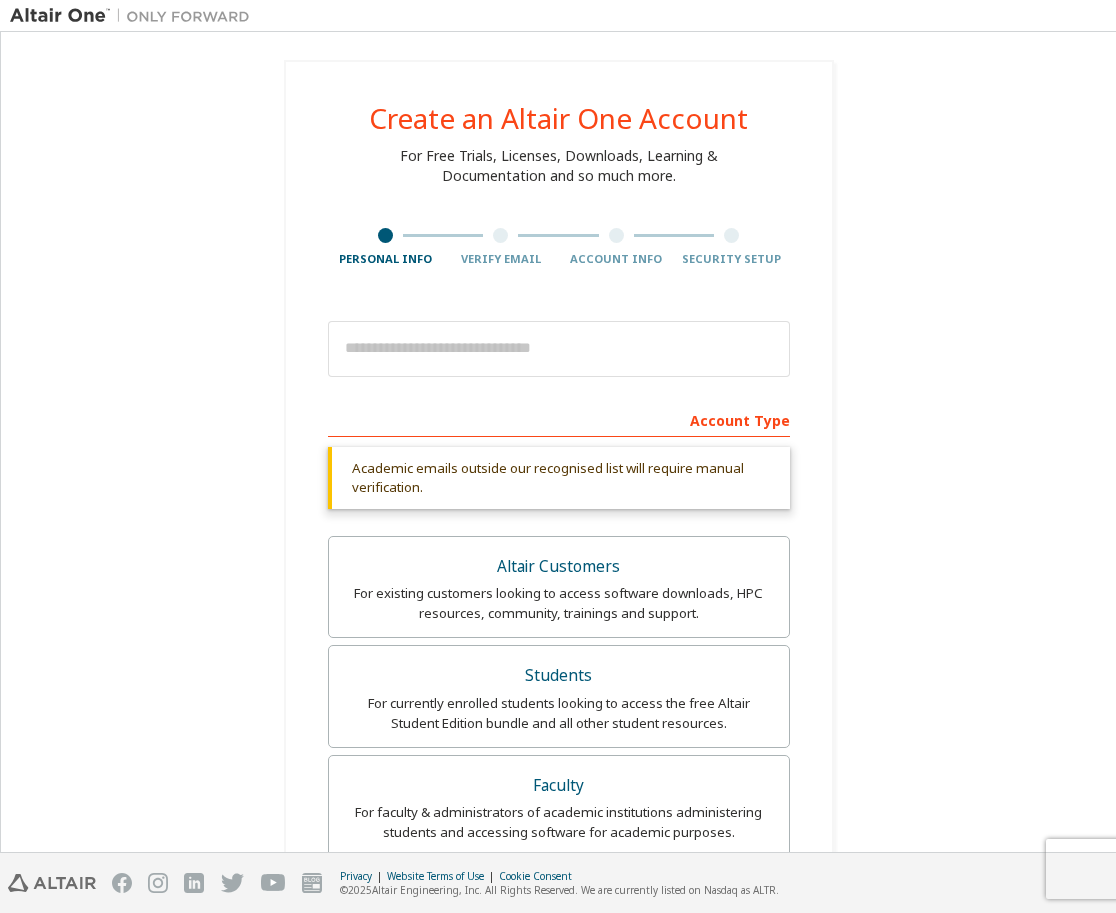 scroll, scrollTop: 0, scrollLeft: 0, axis: both 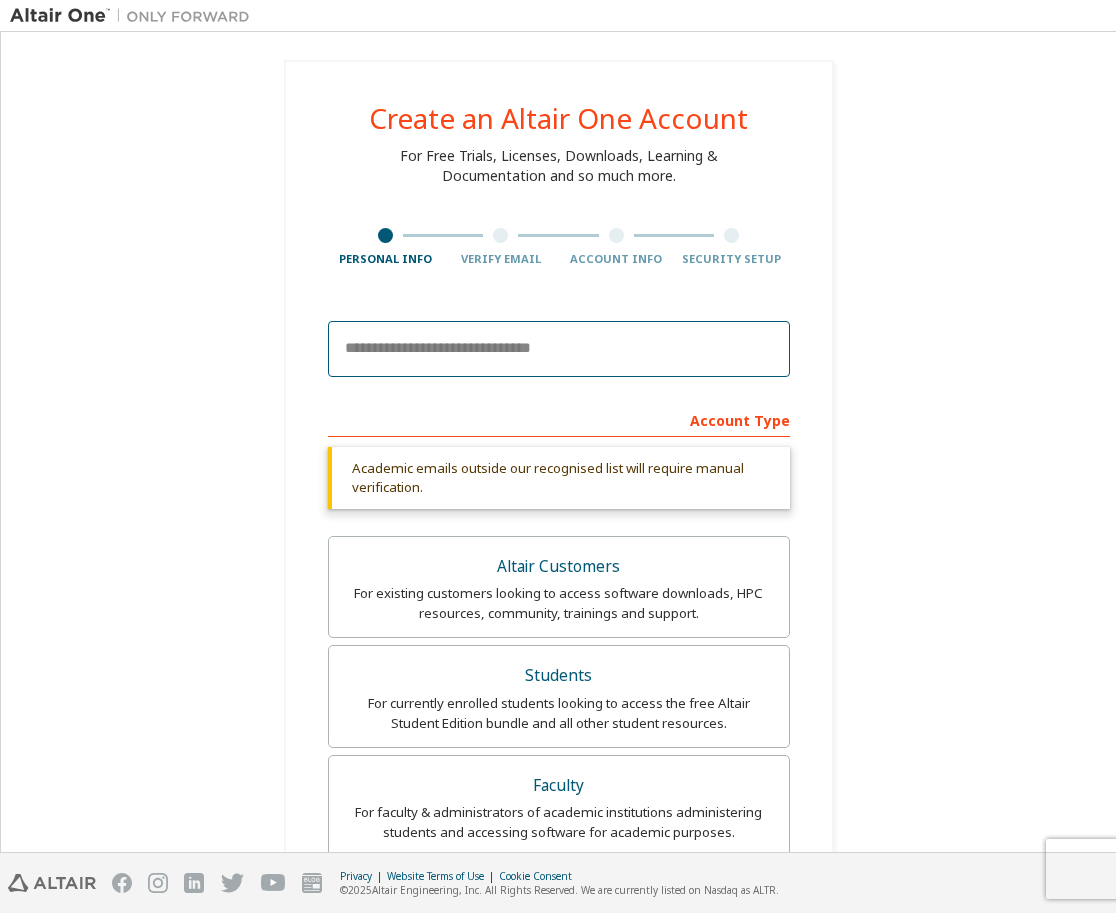 click at bounding box center (559, 349) 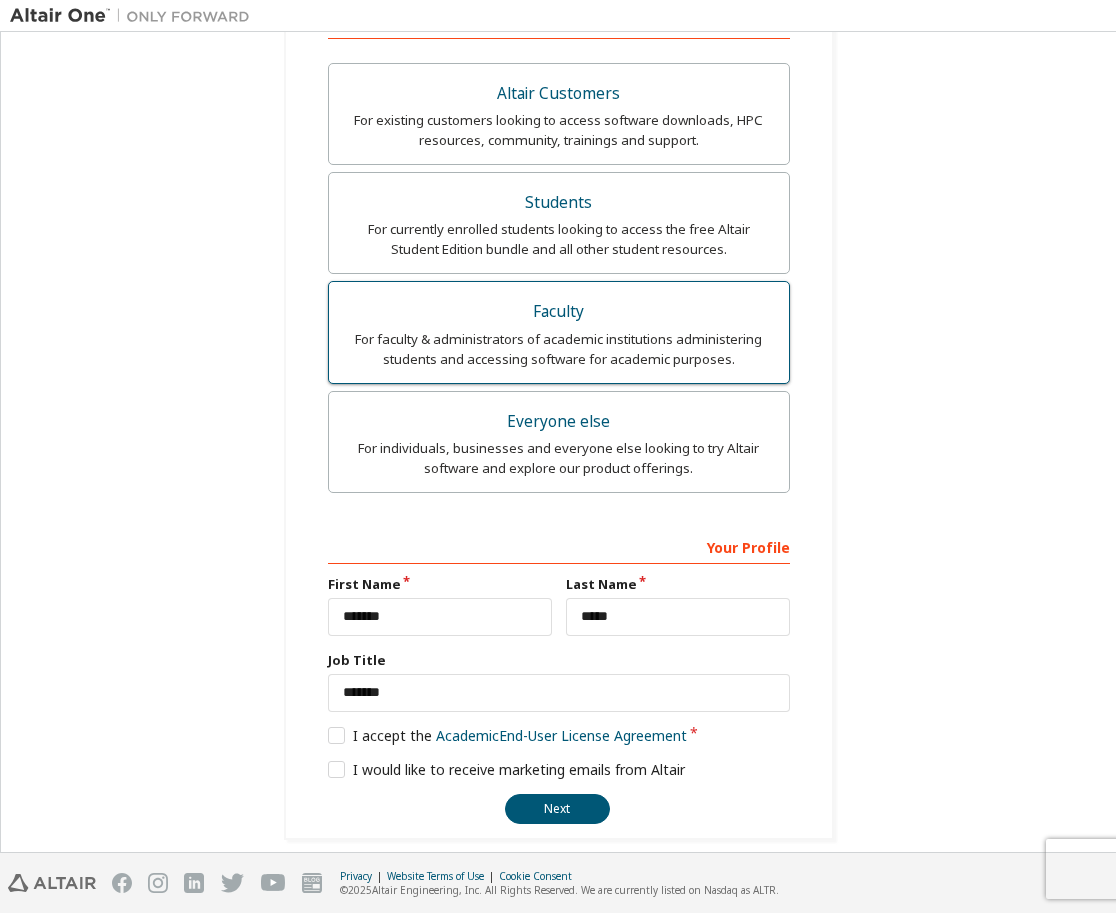 scroll, scrollTop: 396, scrollLeft: 0, axis: vertical 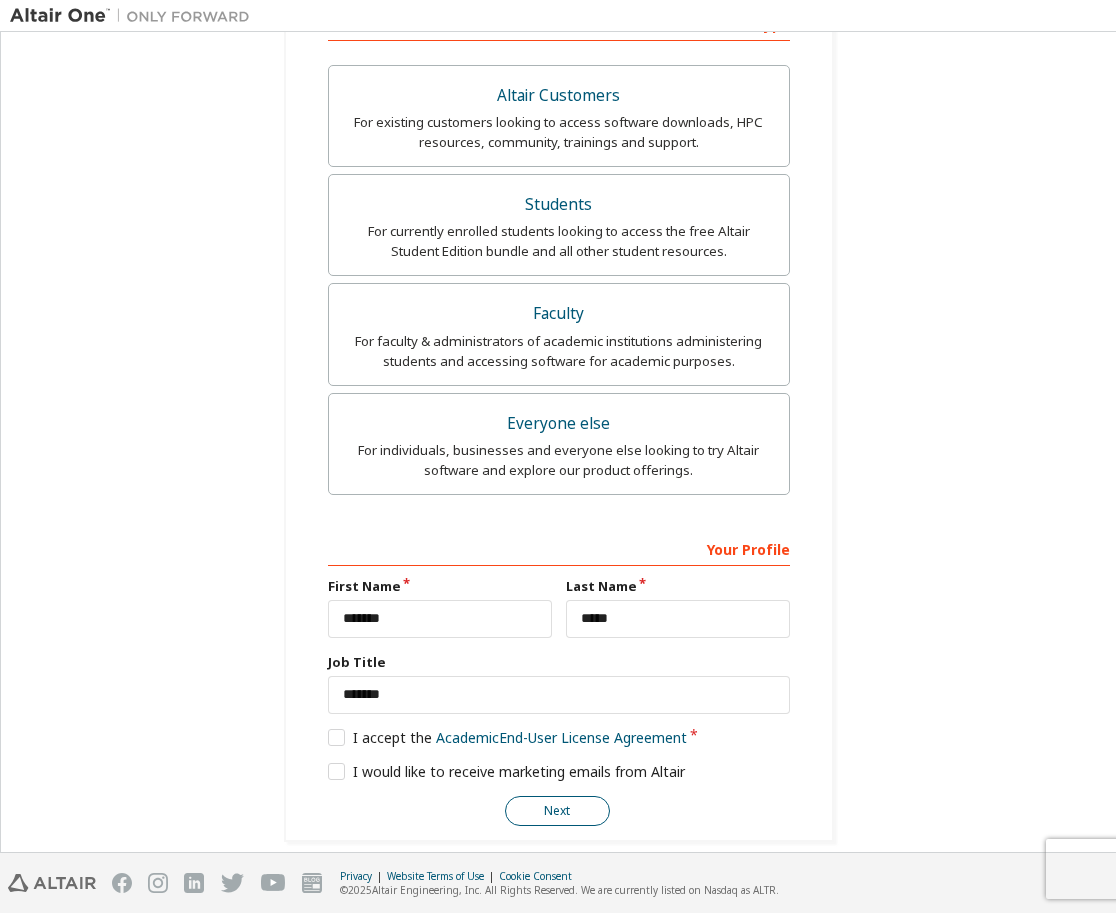 type on "**********" 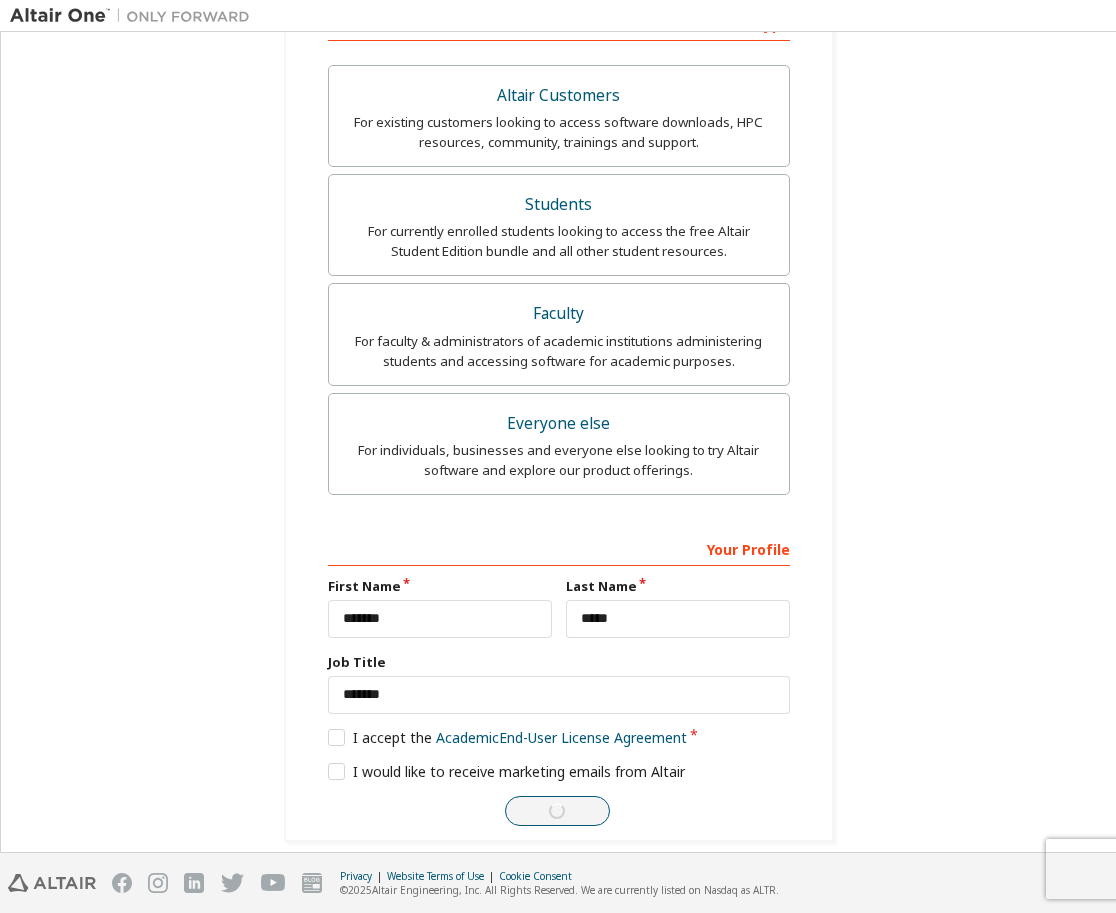scroll, scrollTop: 0, scrollLeft: 0, axis: both 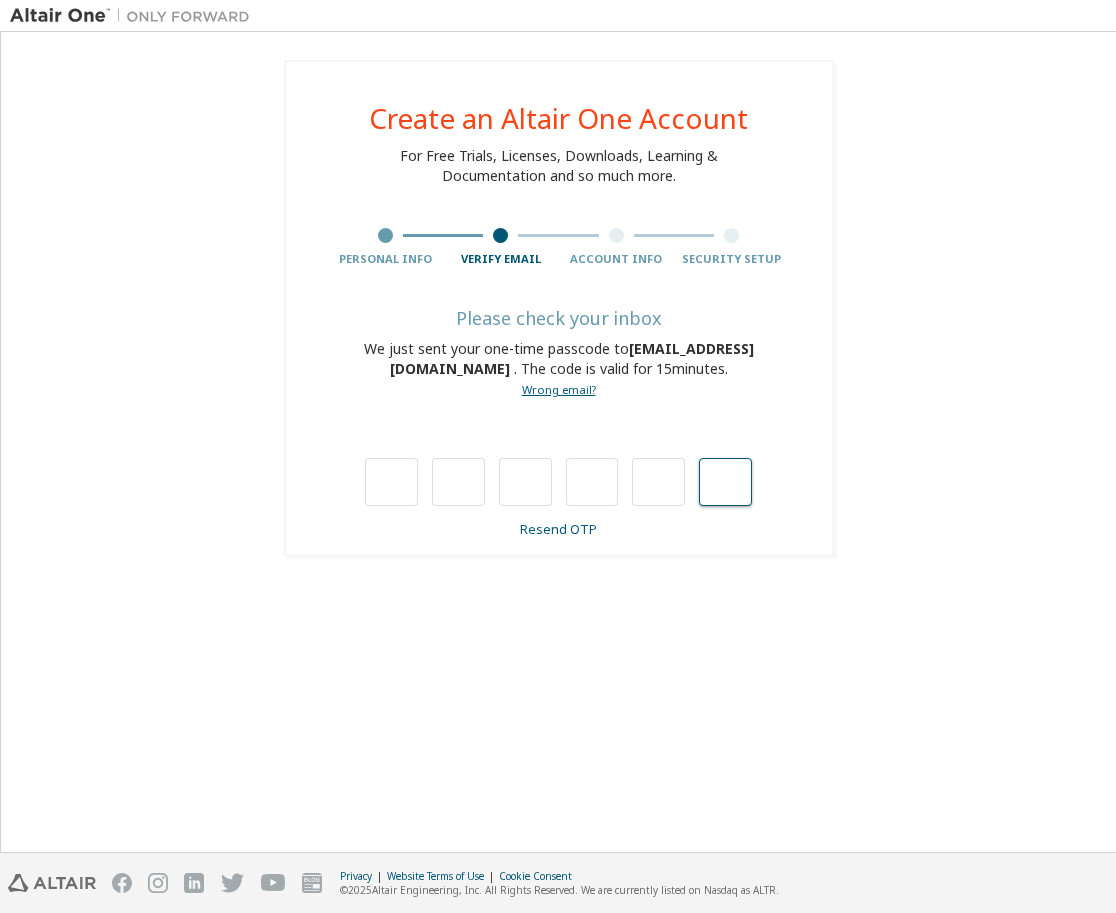 paste on "*" 